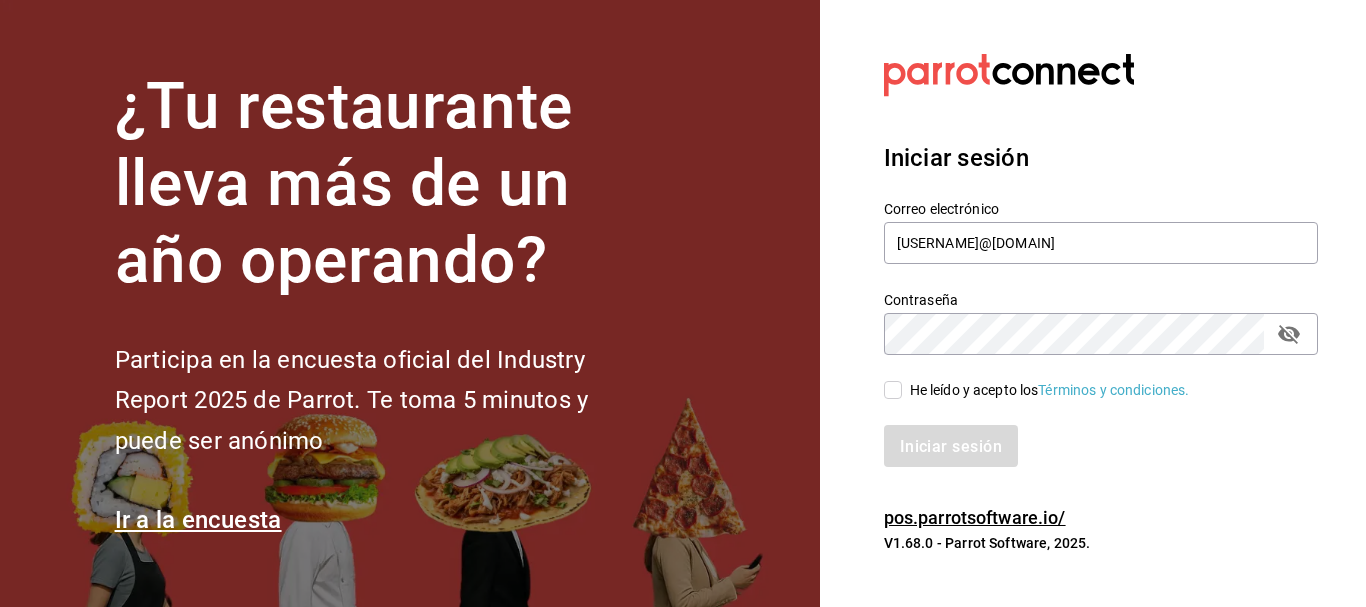 scroll, scrollTop: 0, scrollLeft: 0, axis: both 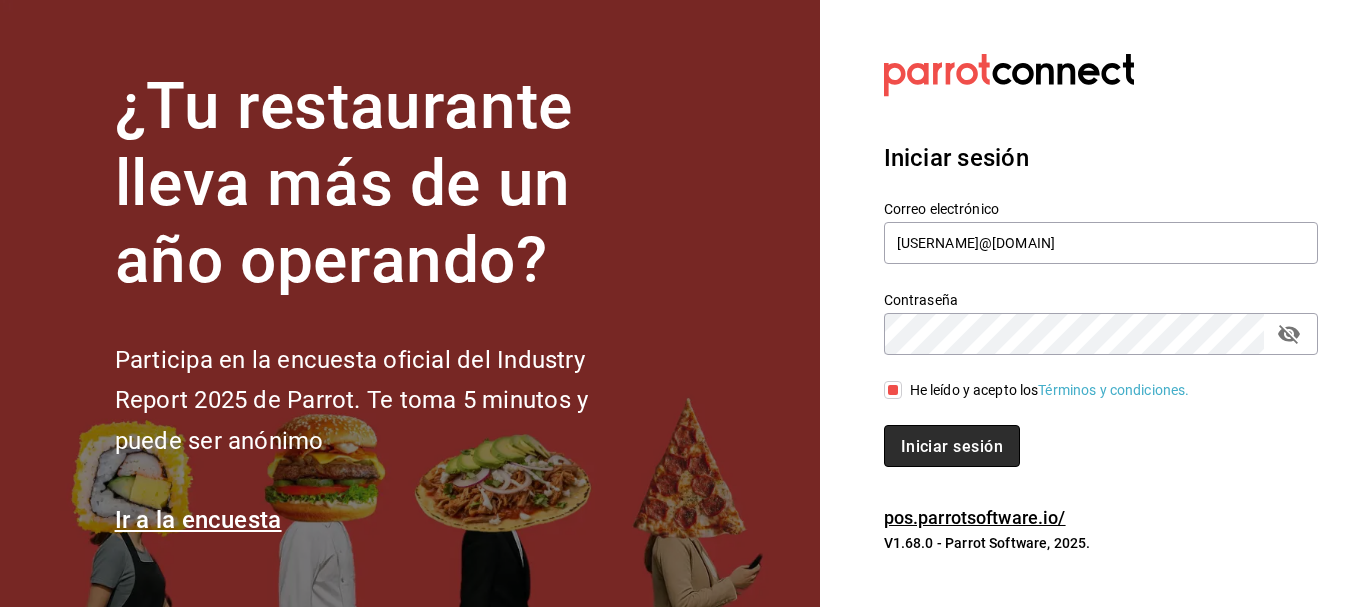 click on "Iniciar sesión" at bounding box center [952, 445] 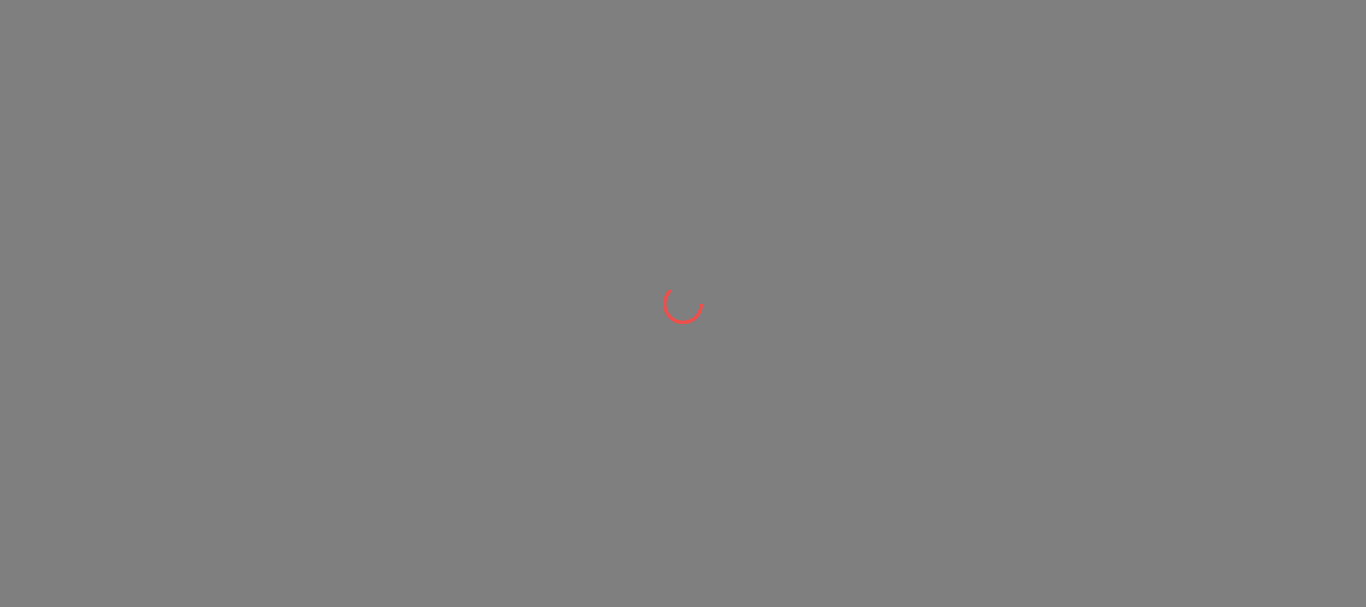 scroll, scrollTop: 0, scrollLeft: 0, axis: both 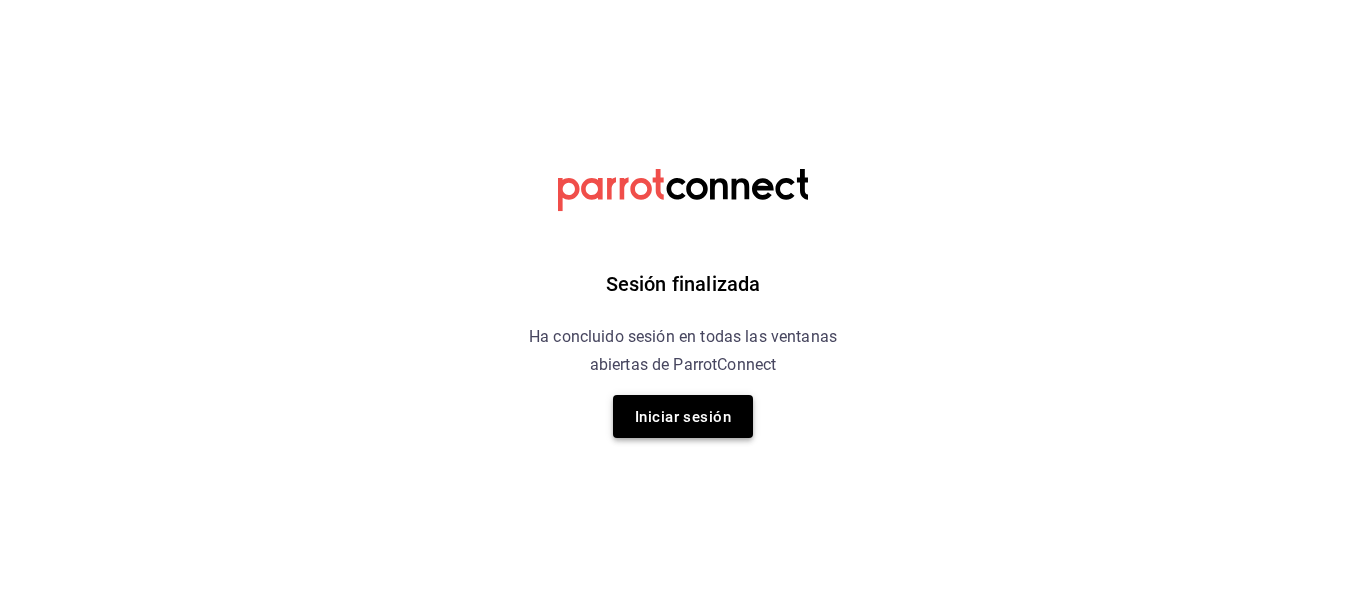 click on "Iniciar sesión" at bounding box center (683, 416) 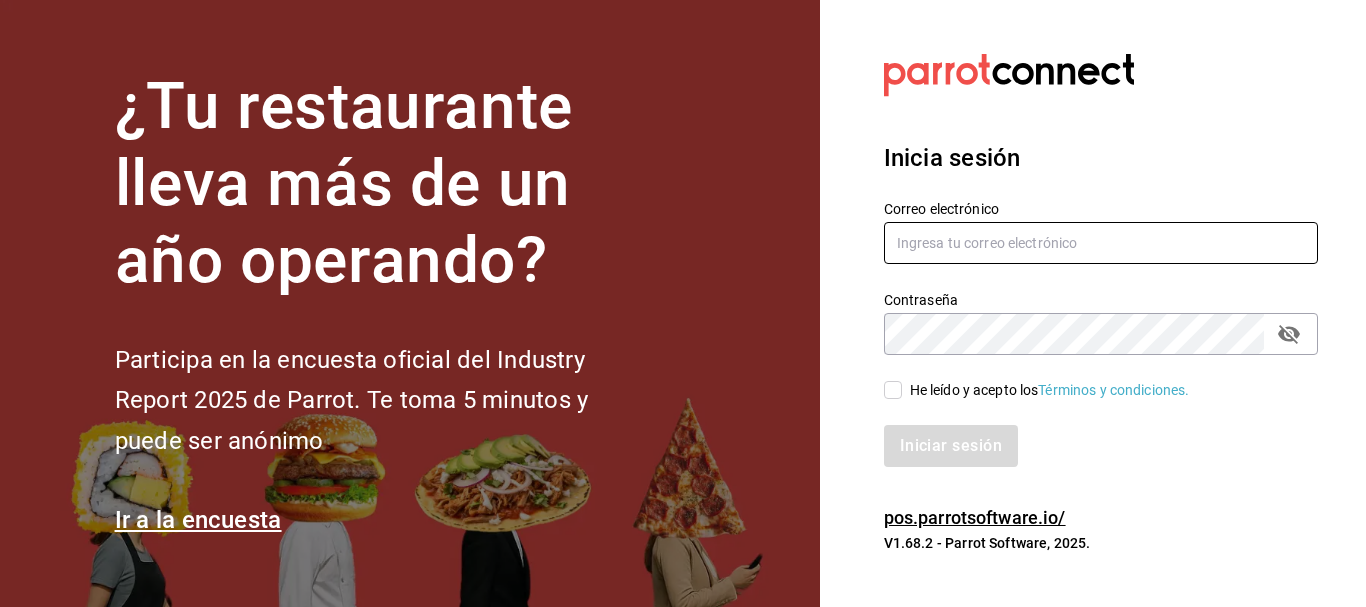 type on "[USERNAME]@[DOMAIN]" 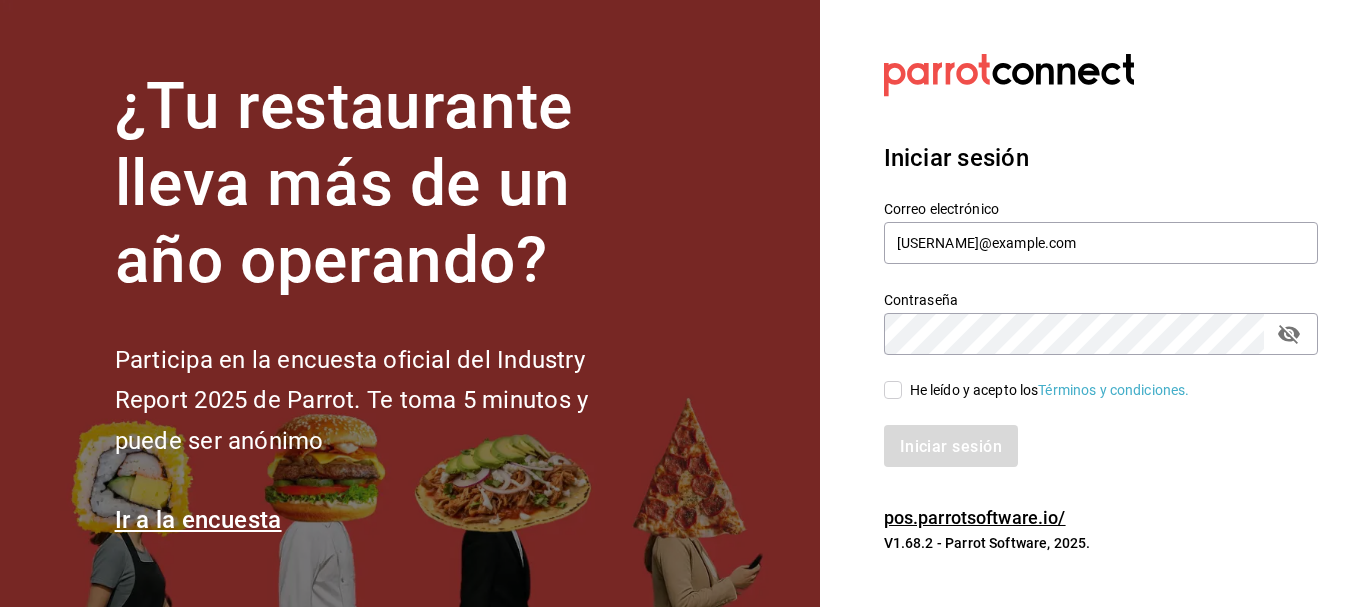click on "He leído y acepto los  Términos y condiciones." at bounding box center [893, 390] 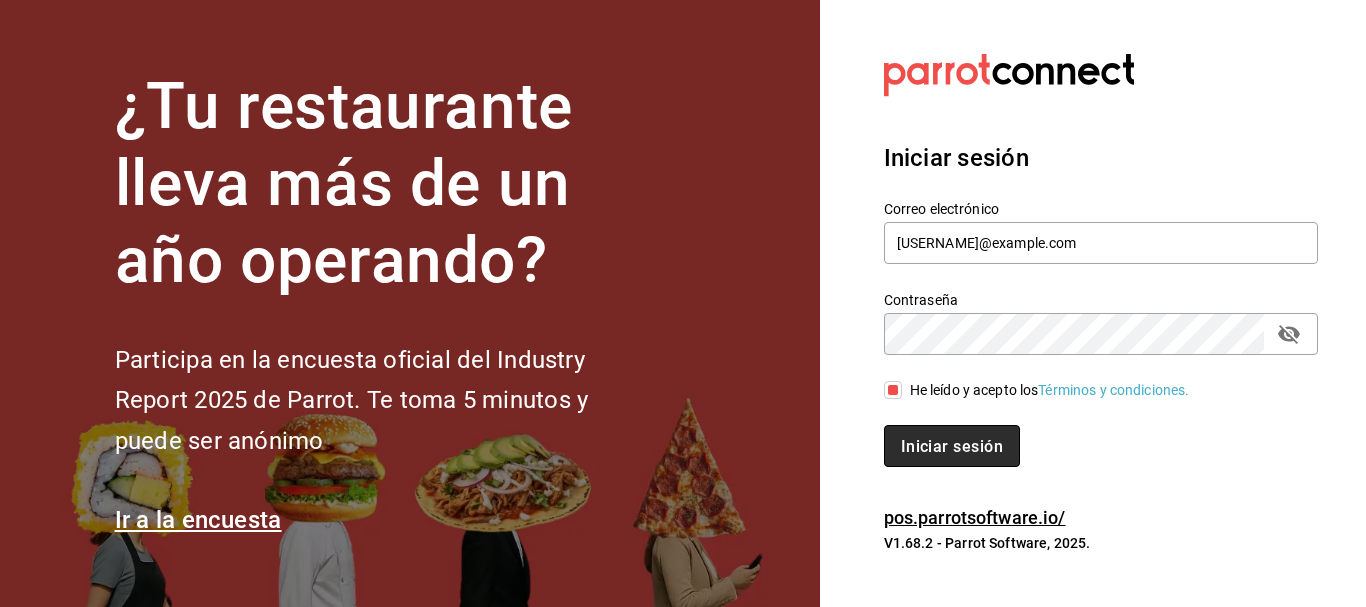 click on "Iniciar sesión" at bounding box center [952, 446] 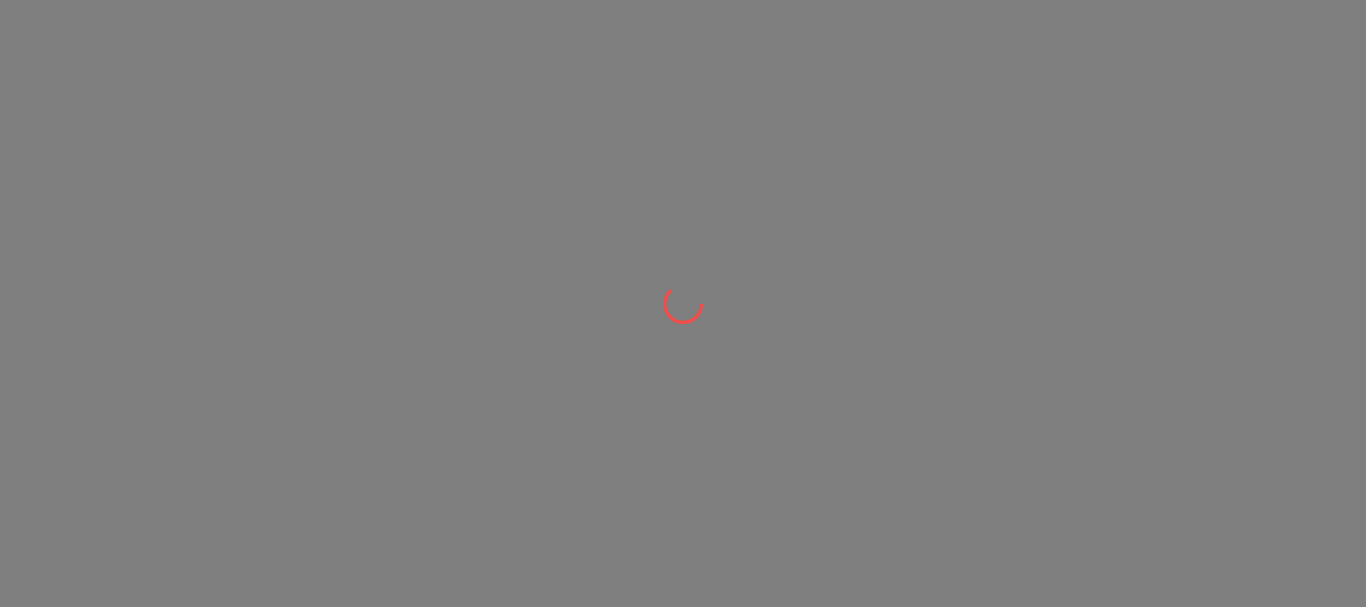 scroll, scrollTop: 0, scrollLeft: 0, axis: both 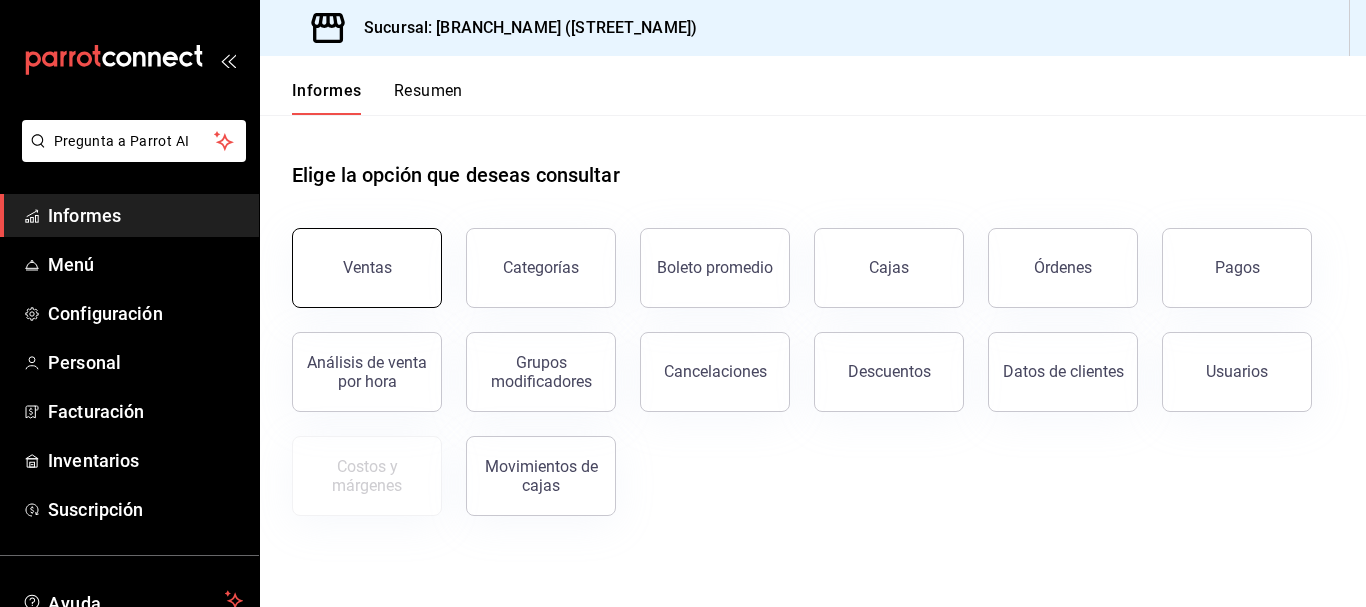click on "Ventas" at bounding box center [367, 268] 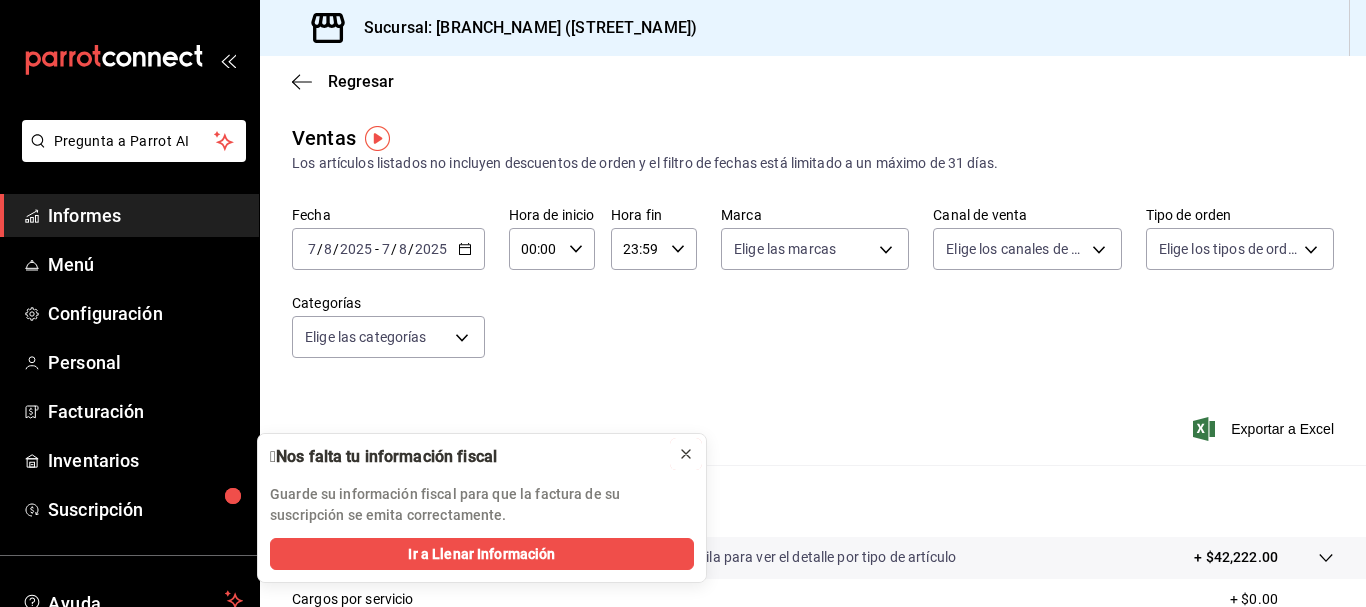 click 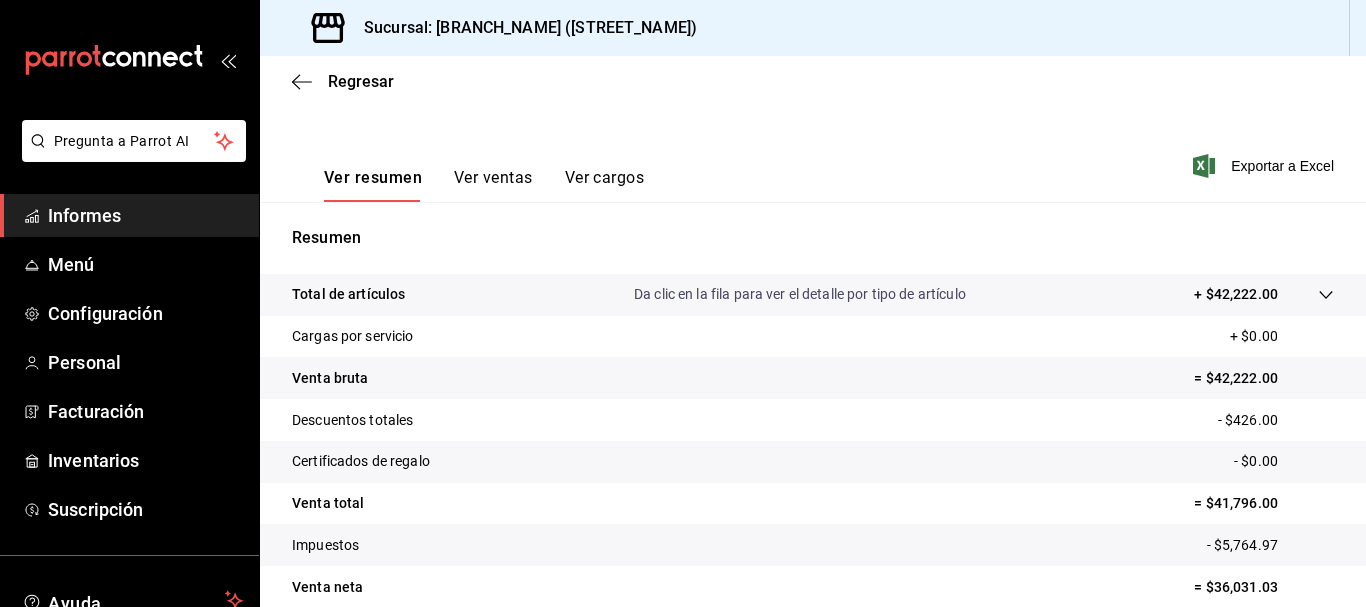 scroll, scrollTop: 314, scrollLeft: 0, axis: vertical 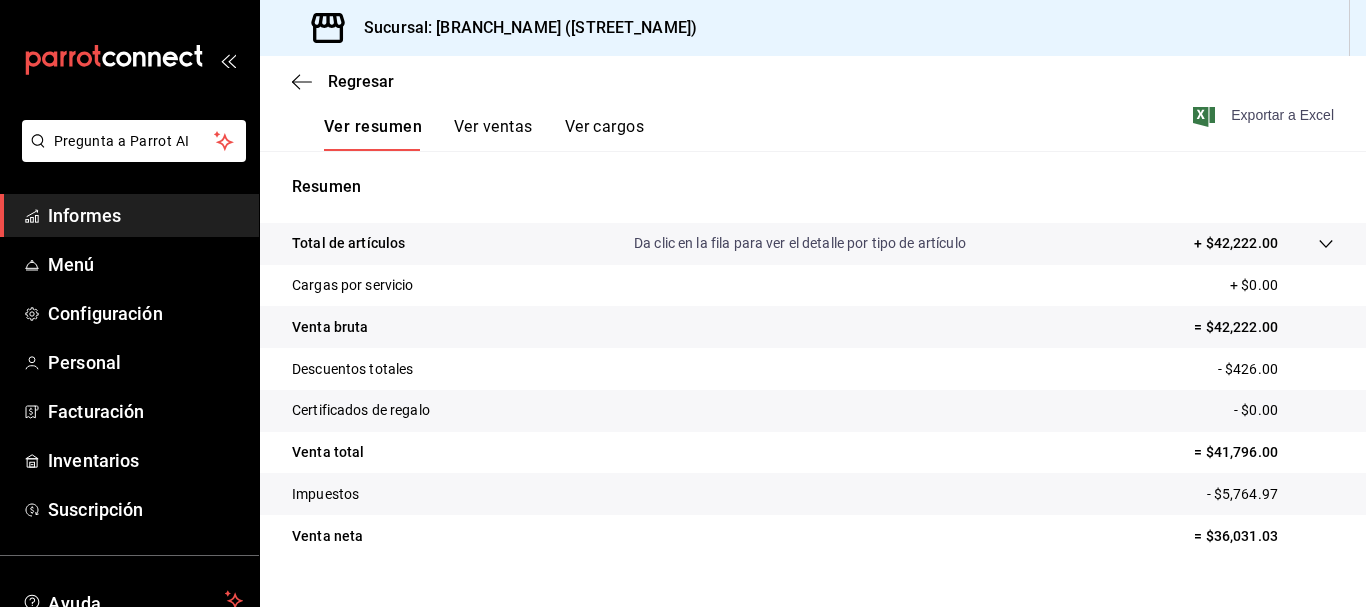 click on "Exportar a Excel" at bounding box center [1282, 115] 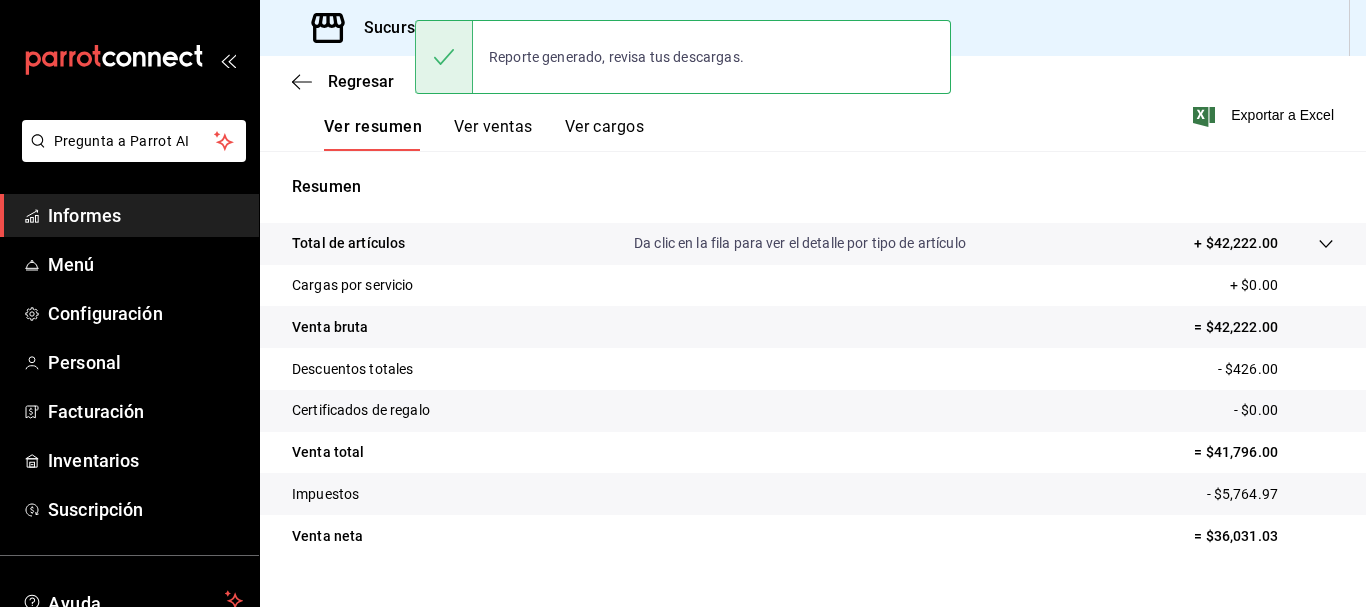 click on "Informes" at bounding box center (145, 215) 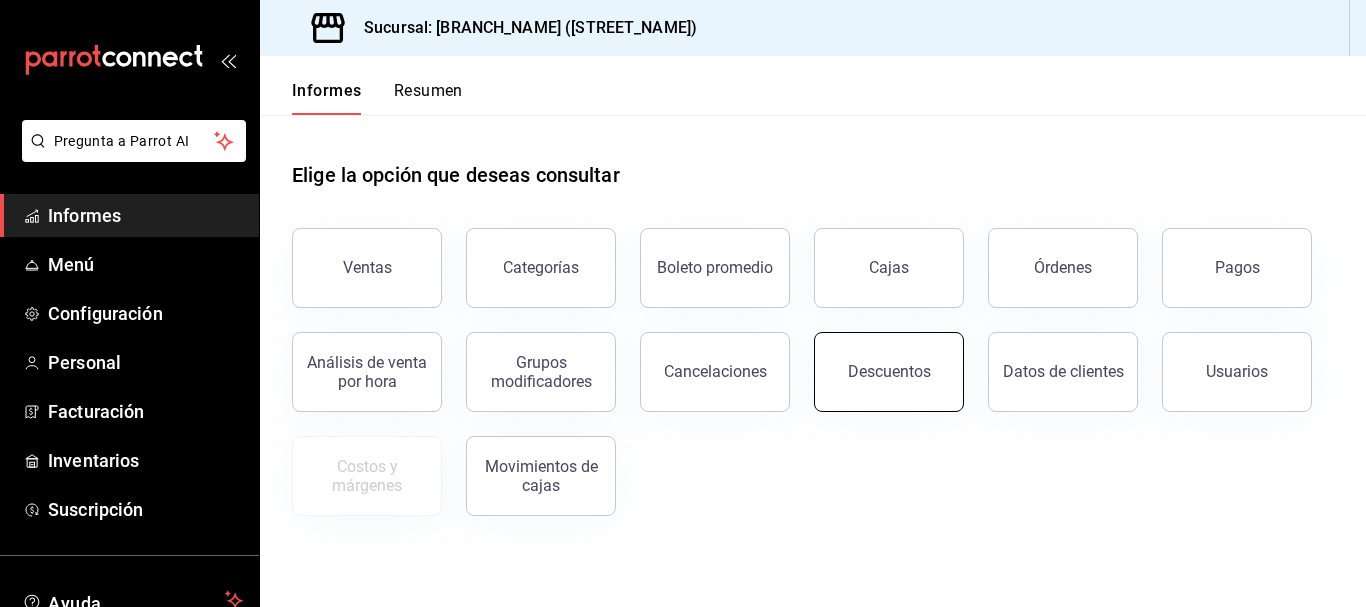 click on "Descuentos" at bounding box center [889, 372] 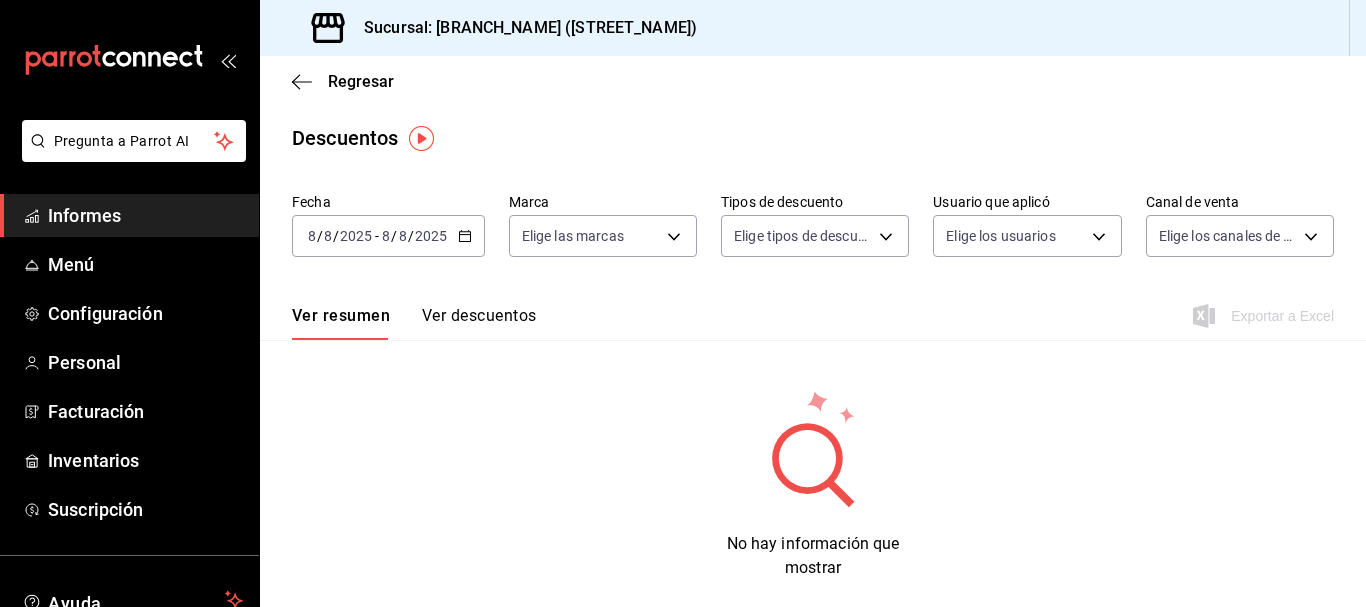 click on "2025-08-08 8 / 8 / 2025 - 2025-08-08 8 / 8 / 2025" at bounding box center [388, 236] 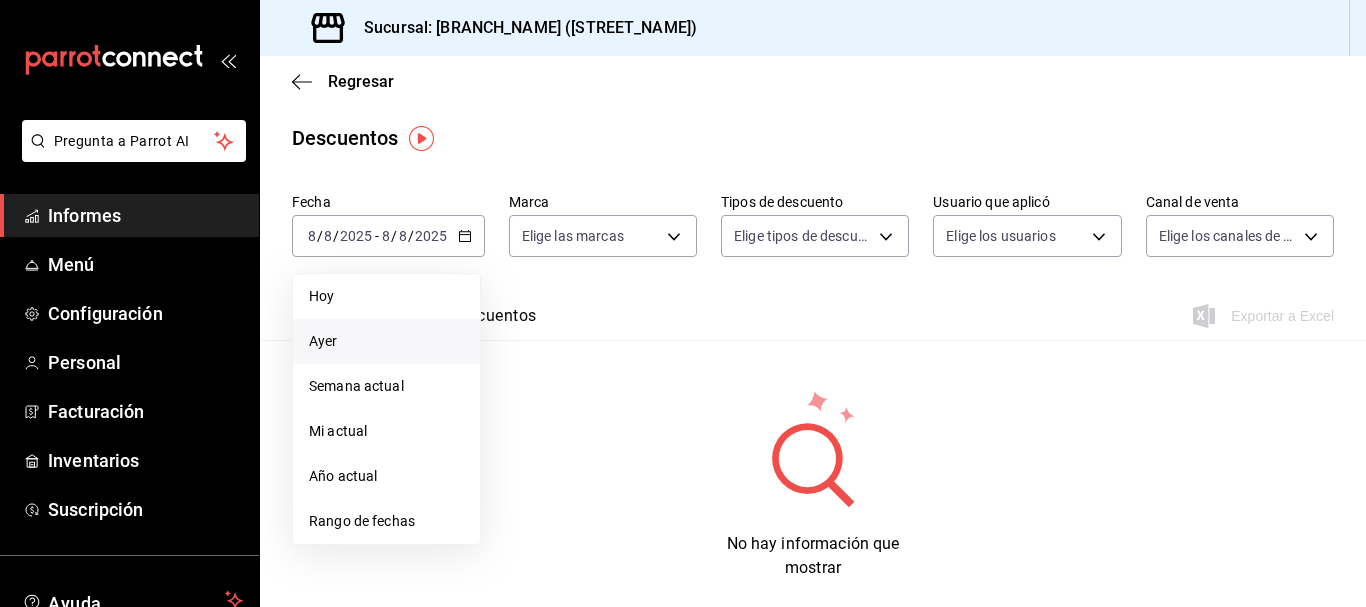 click on "Ayer" at bounding box center [386, 341] 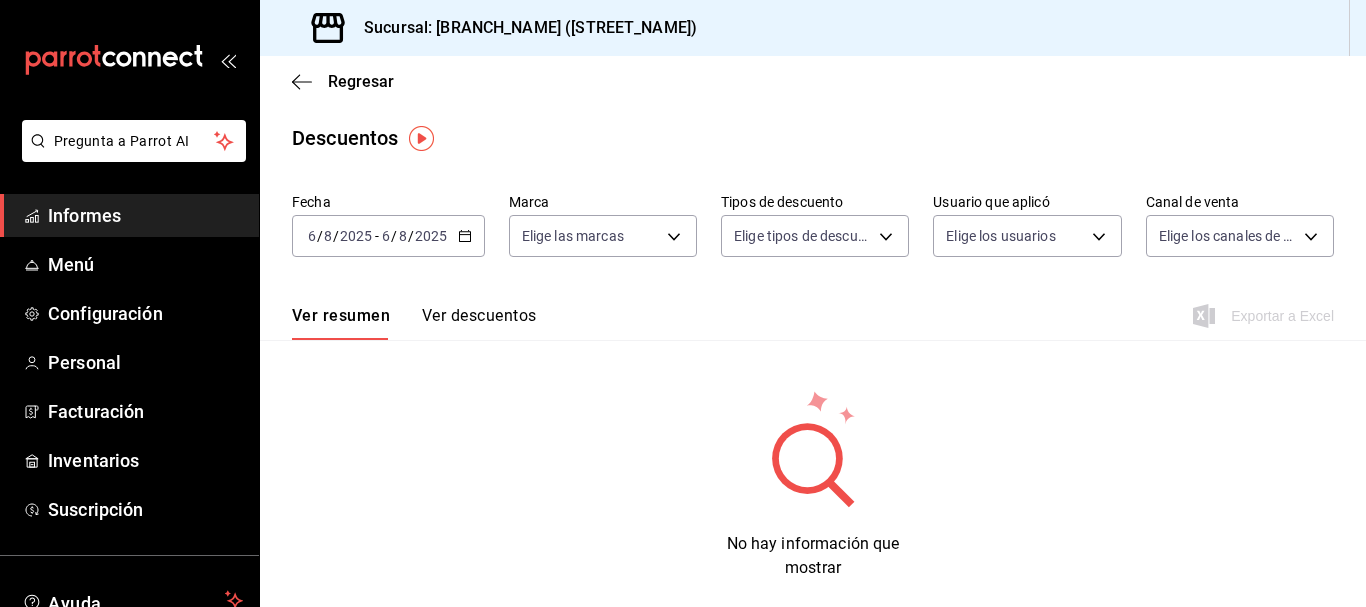 click on "2025-08-06 6 / 8 / 2025 - 2025-08-06 6 / 8 / 2025" at bounding box center [388, 236] 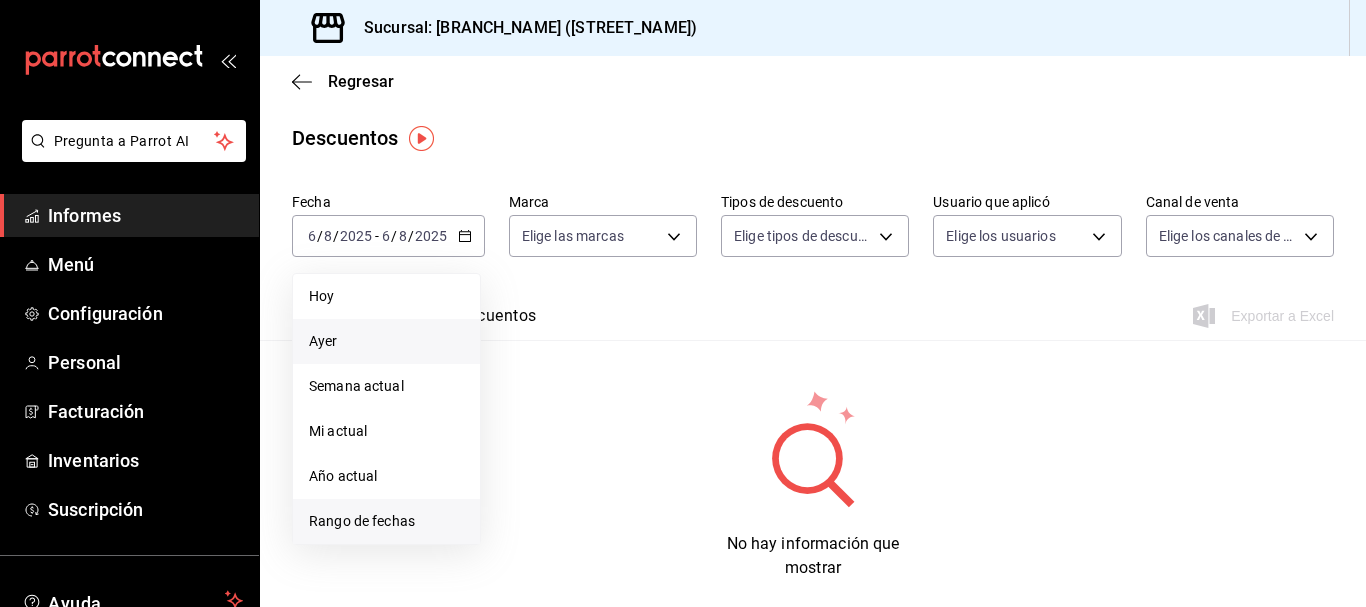 click on "Rango de fechas" at bounding box center (386, 521) 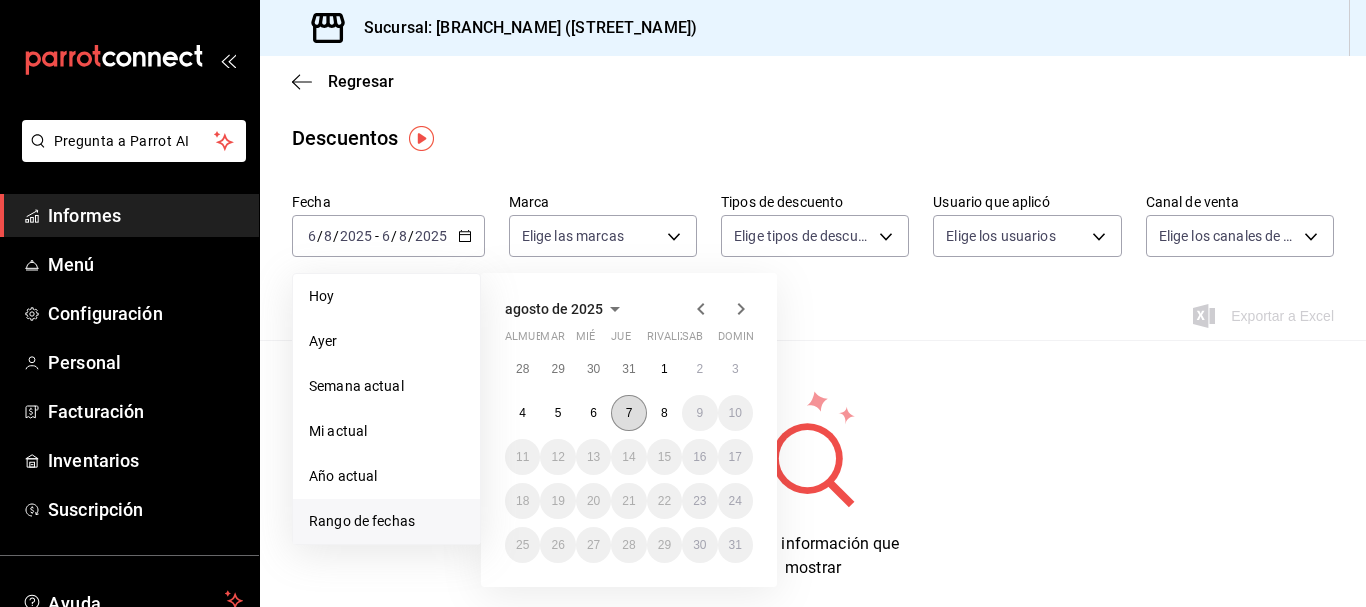 click on "7" at bounding box center (628, 413) 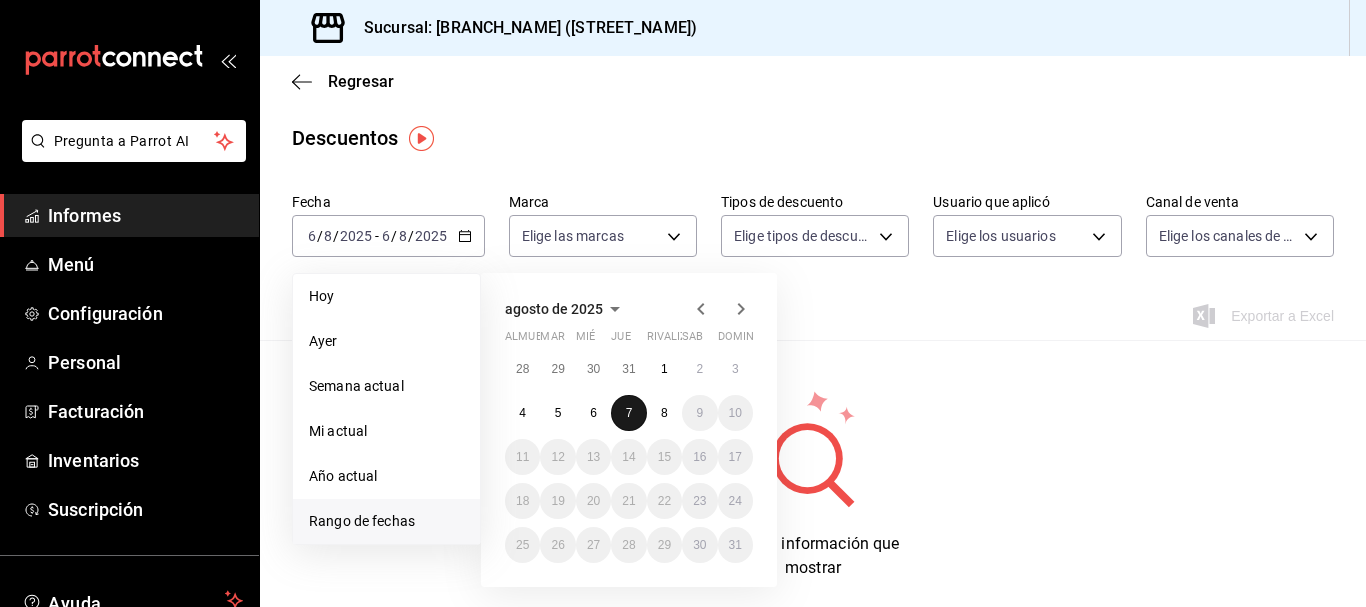 click on "7" at bounding box center [628, 413] 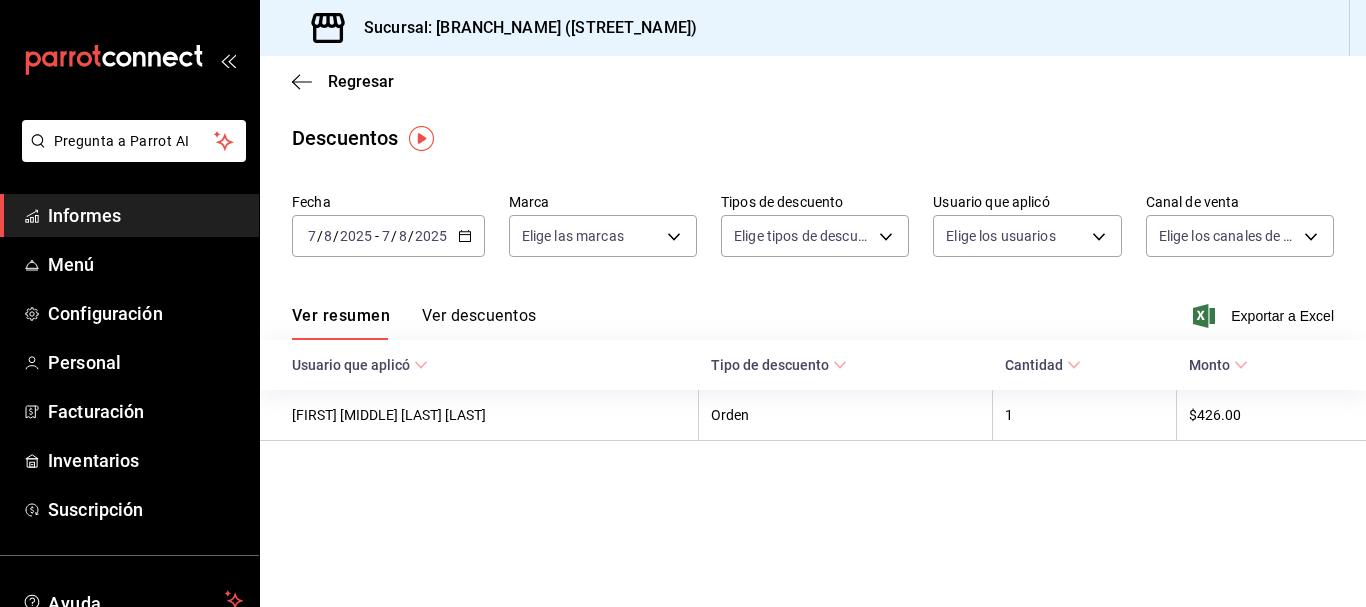 click on "Ver descuentos" at bounding box center [479, 315] 